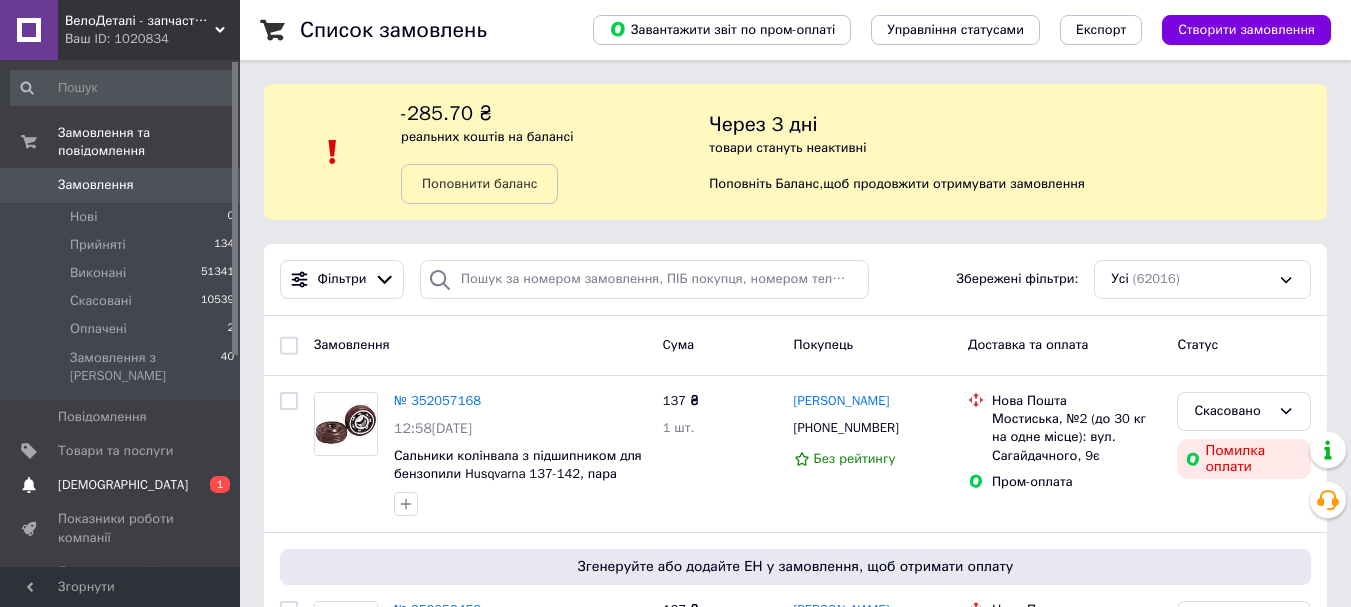 scroll, scrollTop: 0, scrollLeft: 0, axis: both 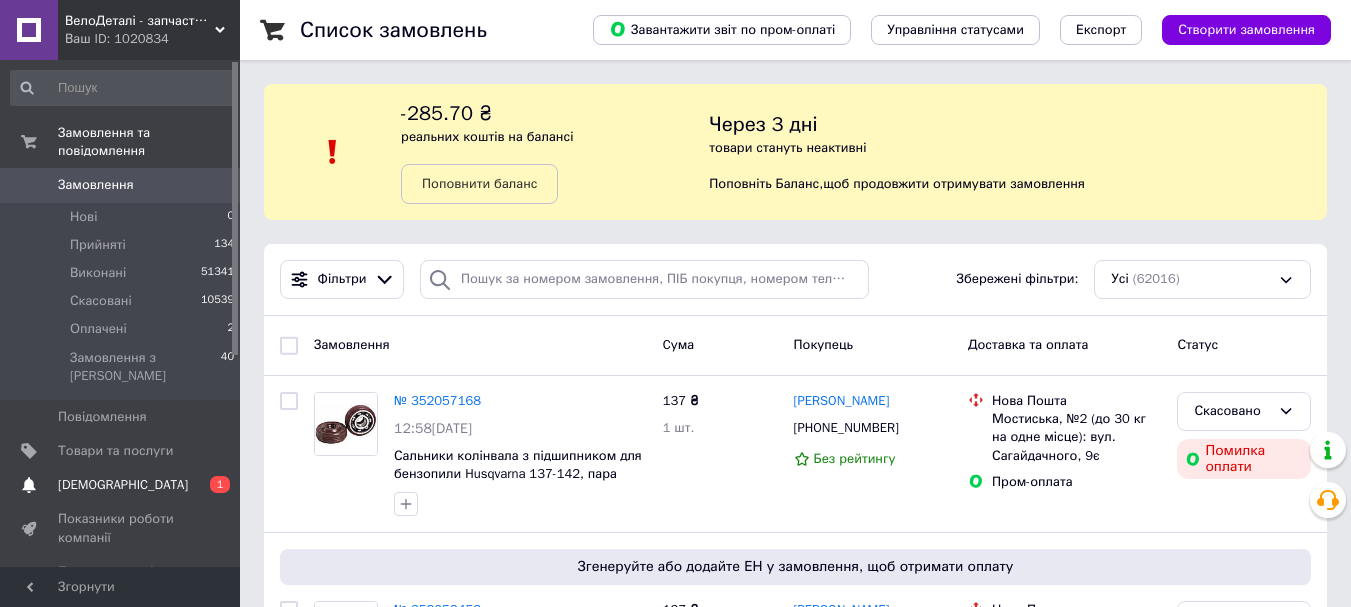 click on "[DEMOGRAPHIC_DATA]" at bounding box center [123, 485] 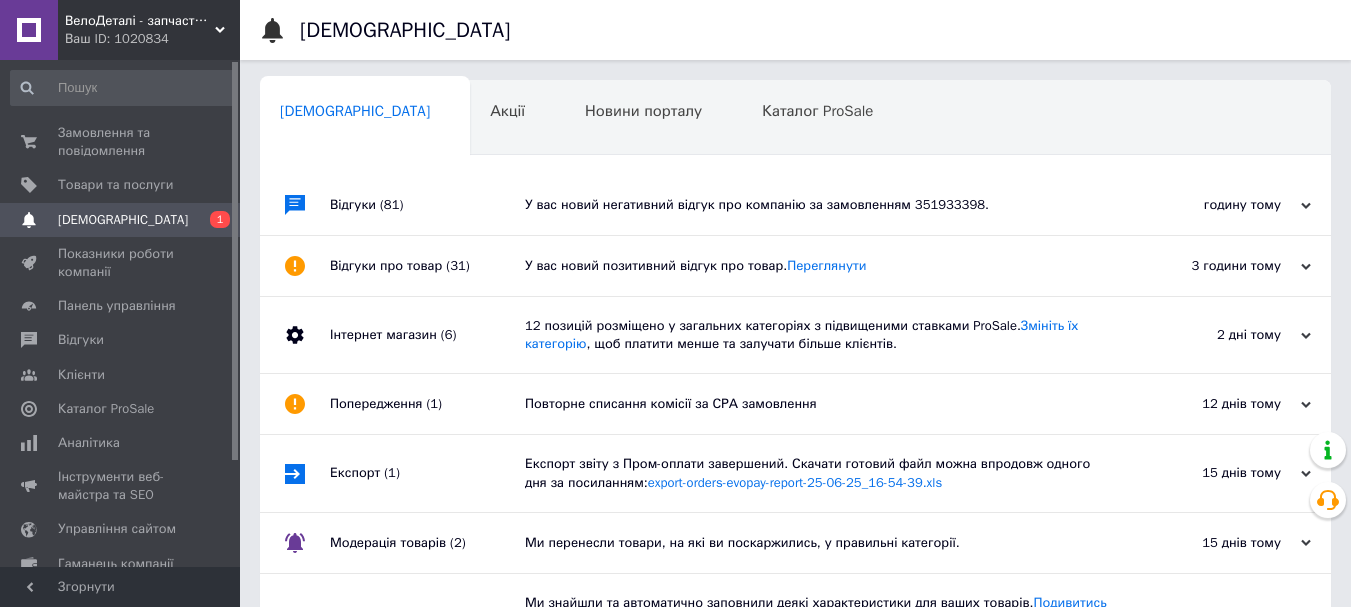 click on "У вас новий негативний відгук про компанію  за замовленням 351933398." at bounding box center [818, 205] 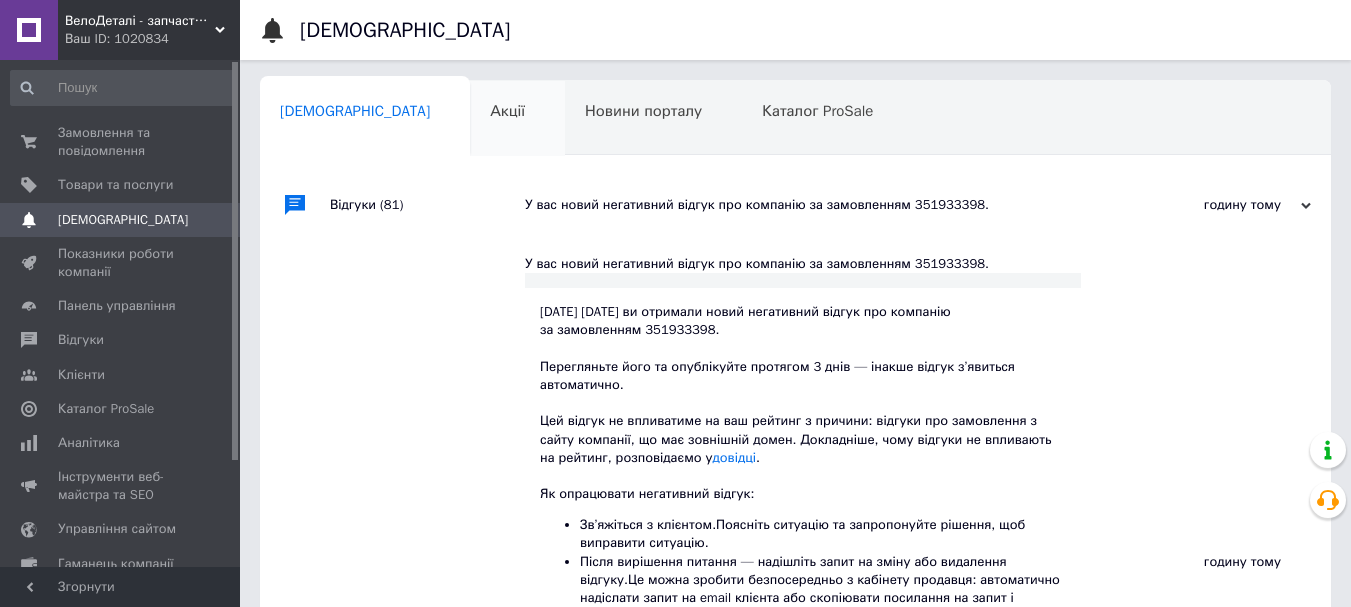 click on "Акції 0" at bounding box center [517, 119] 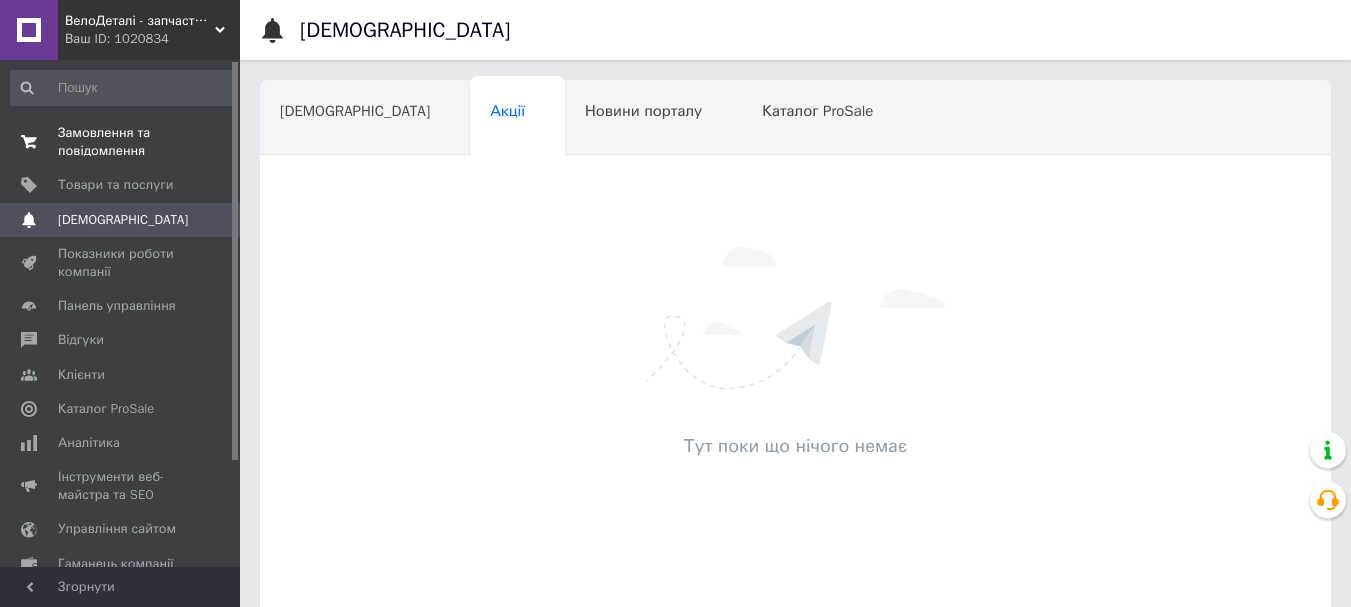 click on "Замовлення та повідомлення 0 0" at bounding box center (123, 142) 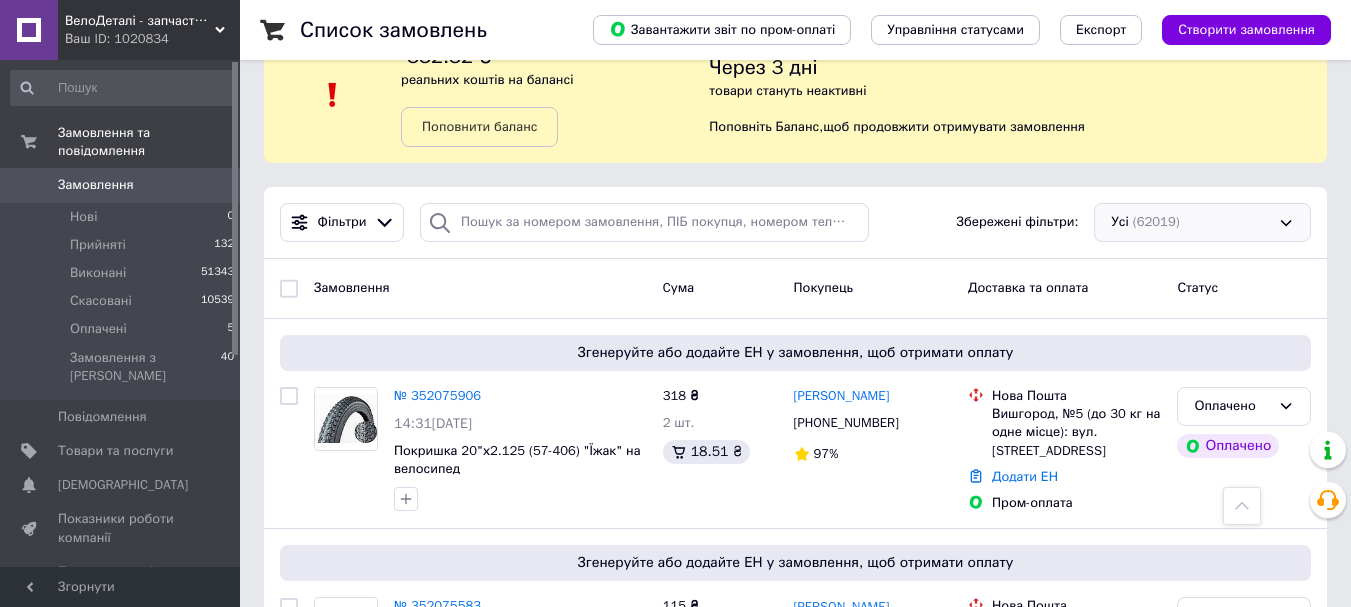 scroll, scrollTop: 0, scrollLeft: 0, axis: both 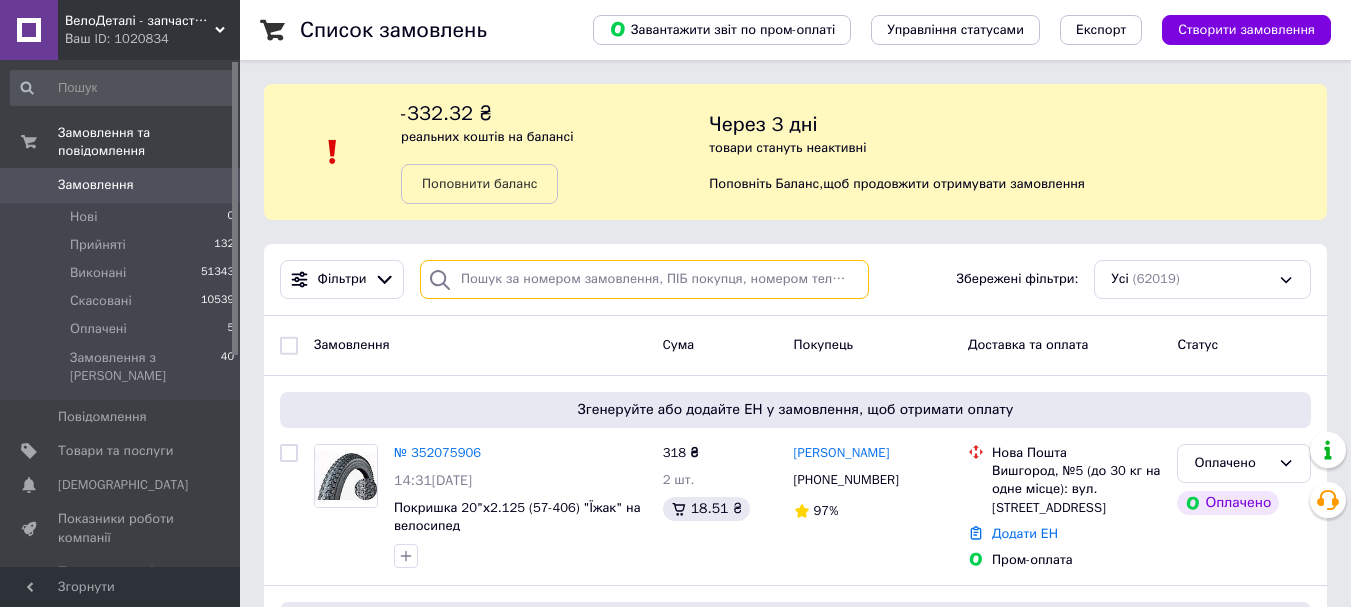 click at bounding box center [644, 279] 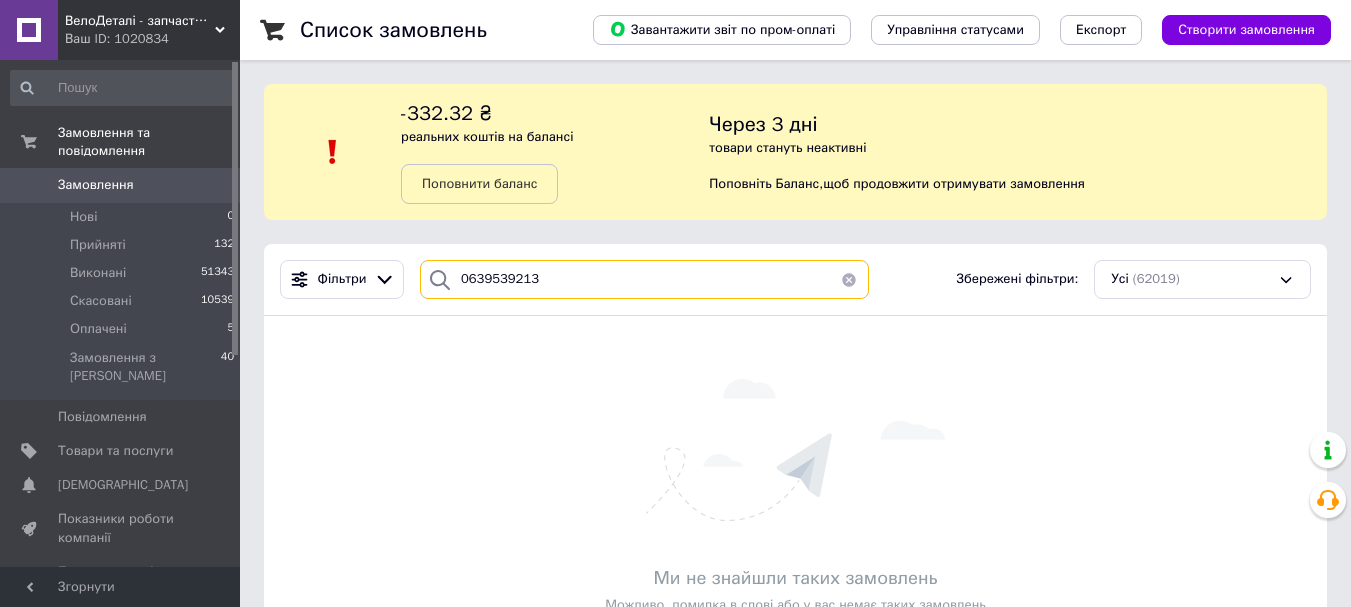 type on "0639539213" 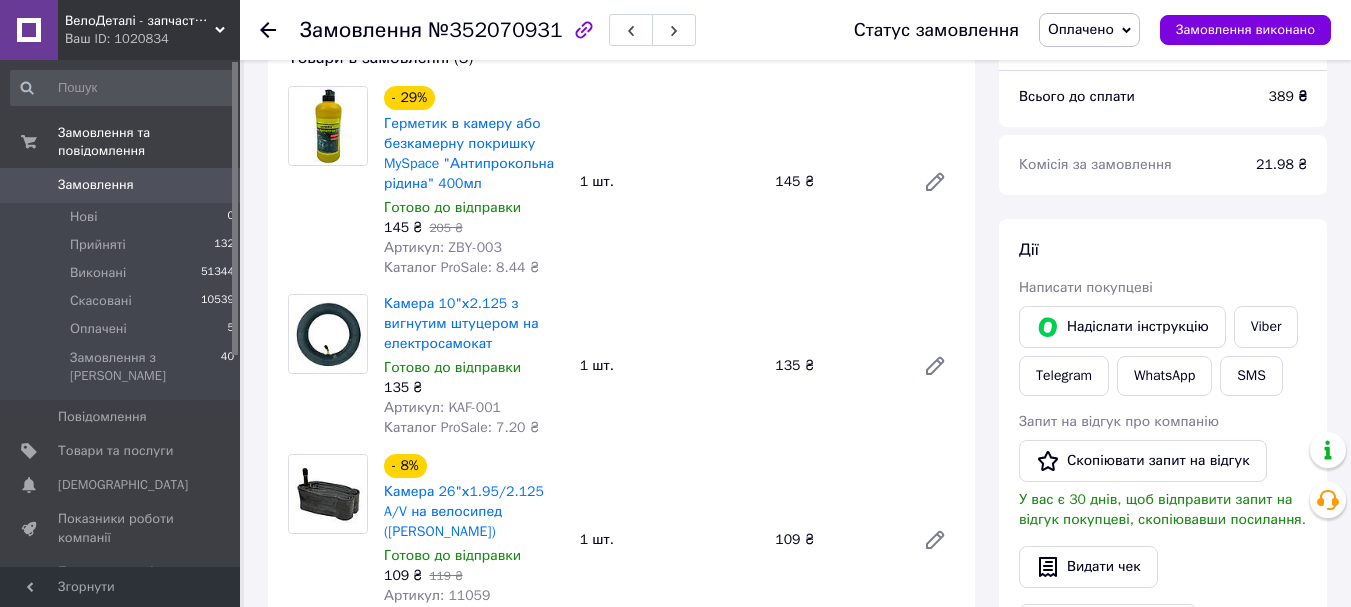 scroll, scrollTop: 200, scrollLeft: 0, axis: vertical 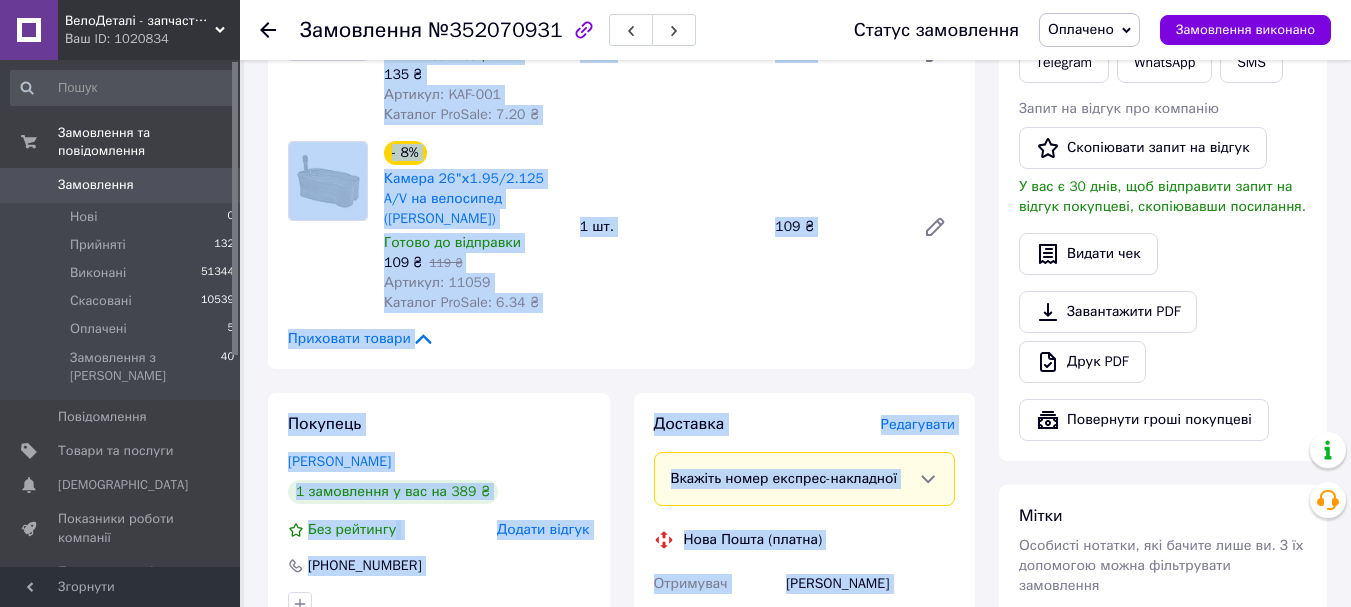 drag, startPoint x: 381, startPoint y: 121, endPoint x: 689, endPoint y: 632, distance: 596.6448 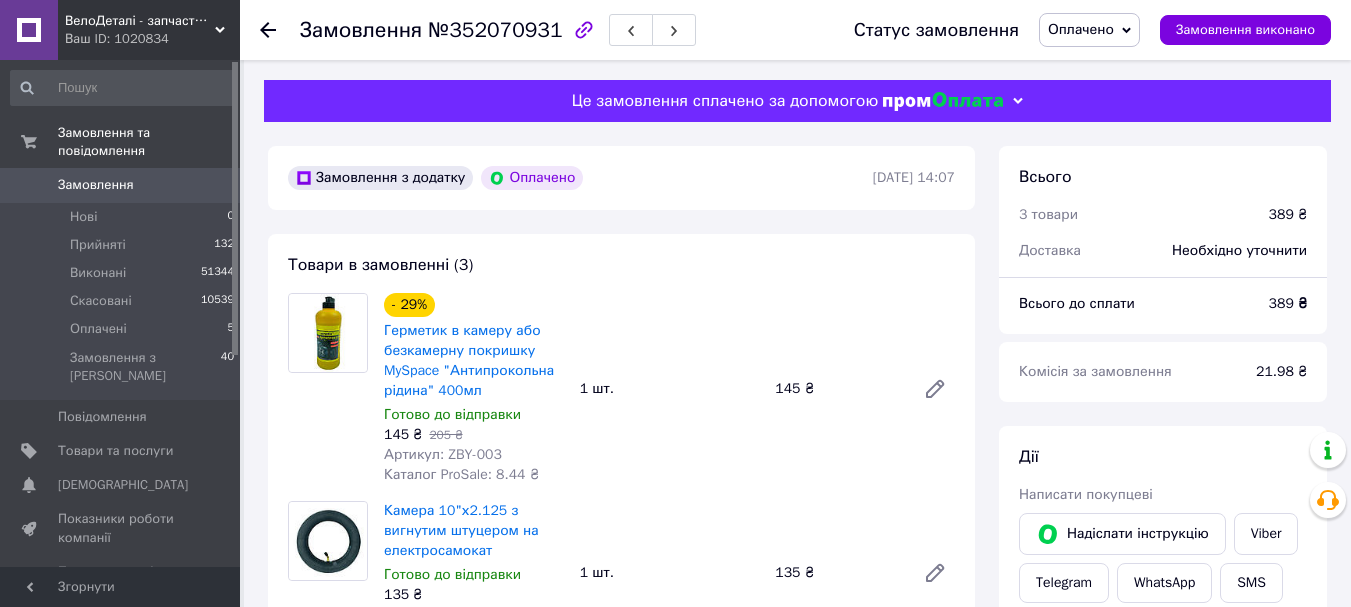 scroll, scrollTop: 100, scrollLeft: 0, axis: vertical 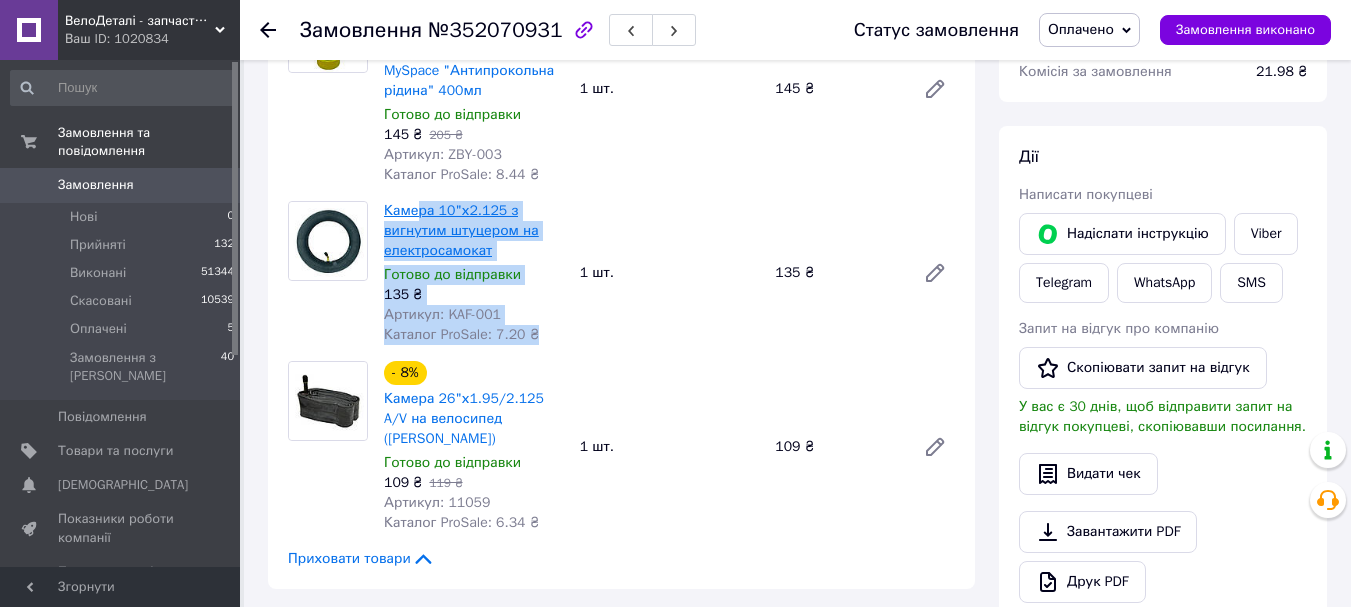 drag, startPoint x: 540, startPoint y: 337, endPoint x: 415, endPoint y: 208, distance: 179.6274 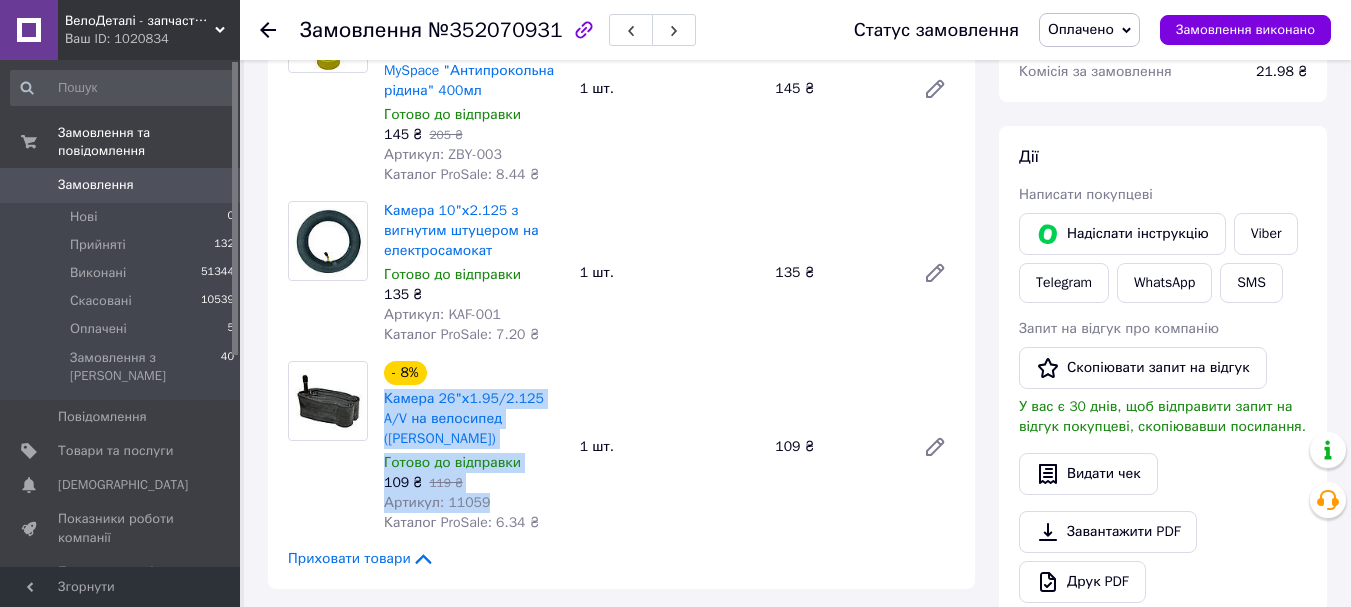 drag, startPoint x: 381, startPoint y: 409, endPoint x: 562, endPoint y: 493, distance: 199.54198 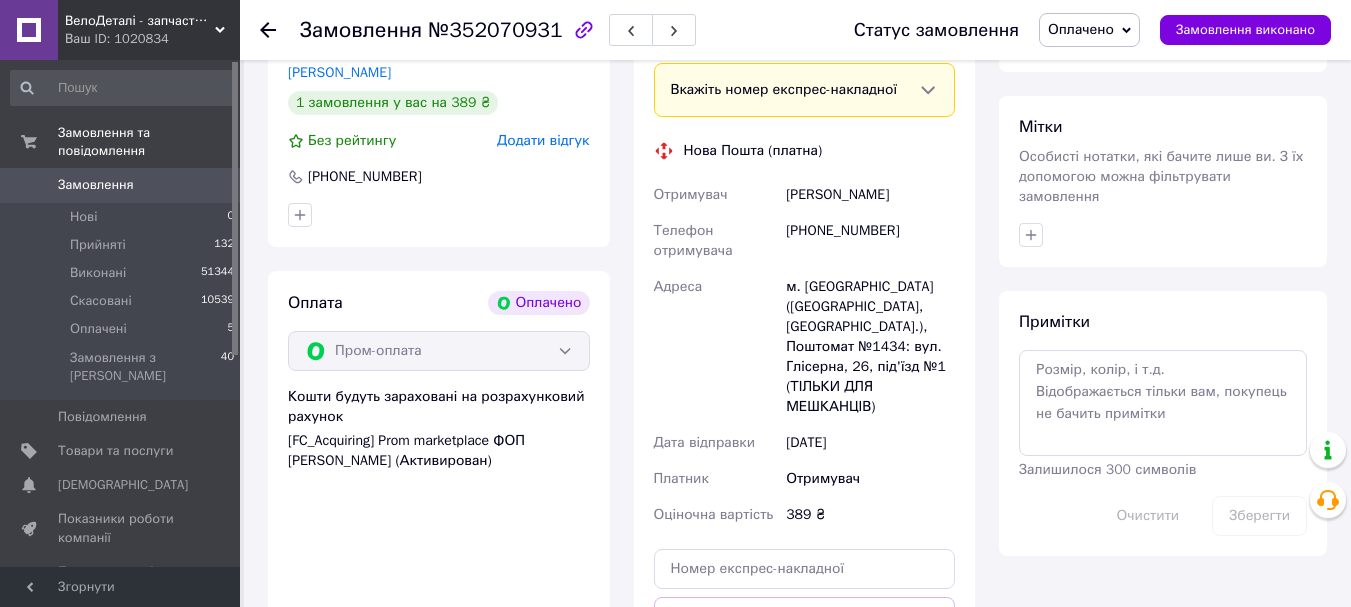 scroll, scrollTop: 1000, scrollLeft: 0, axis: vertical 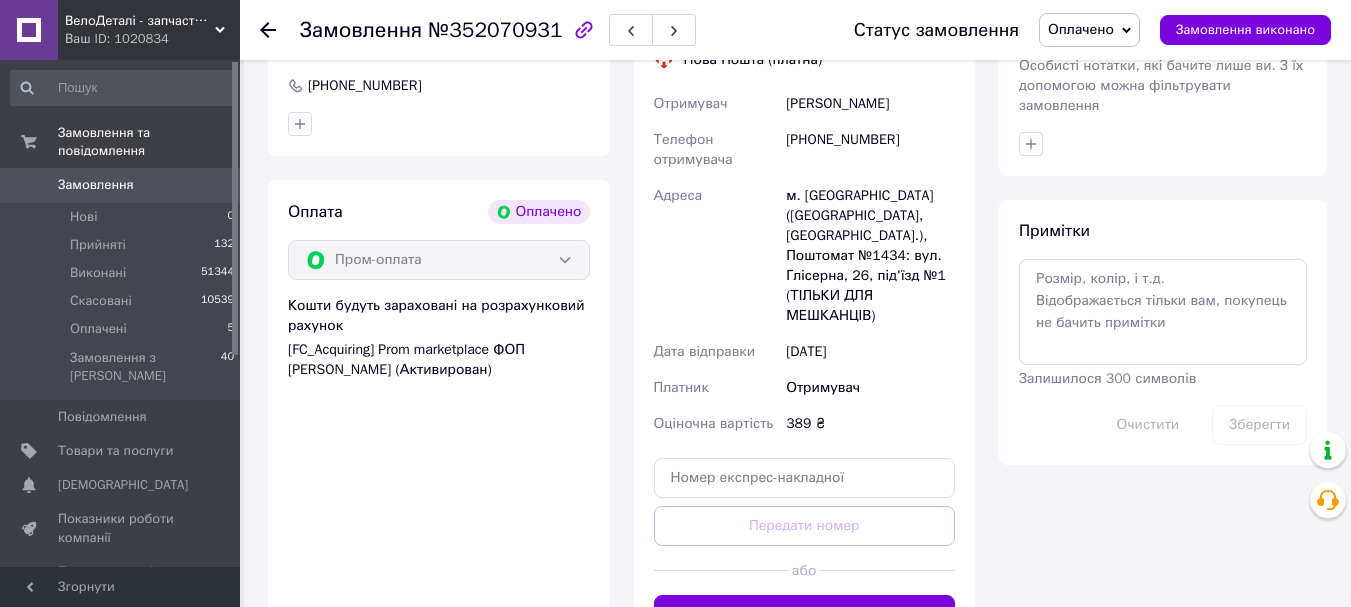 drag, startPoint x: 792, startPoint y: 183, endPoint x: 881, endPoint y: 315, distance: 159.20113 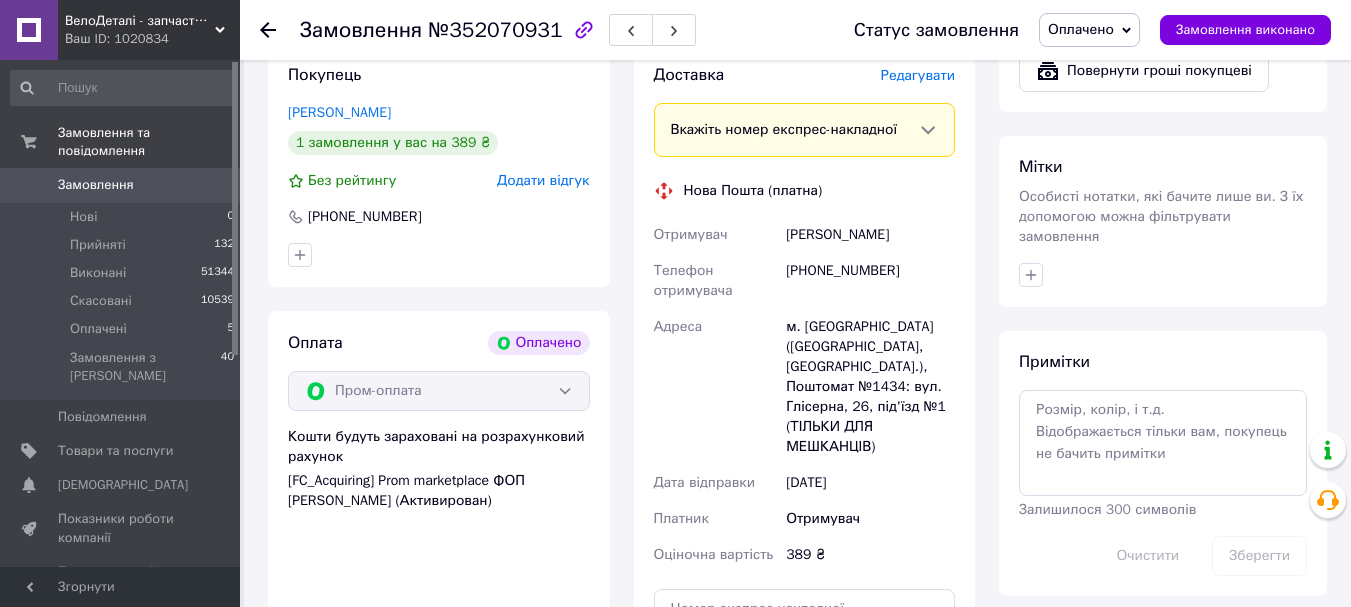 scroll, scrollTop: 800, scrollLeft: 0, axis: vertical 